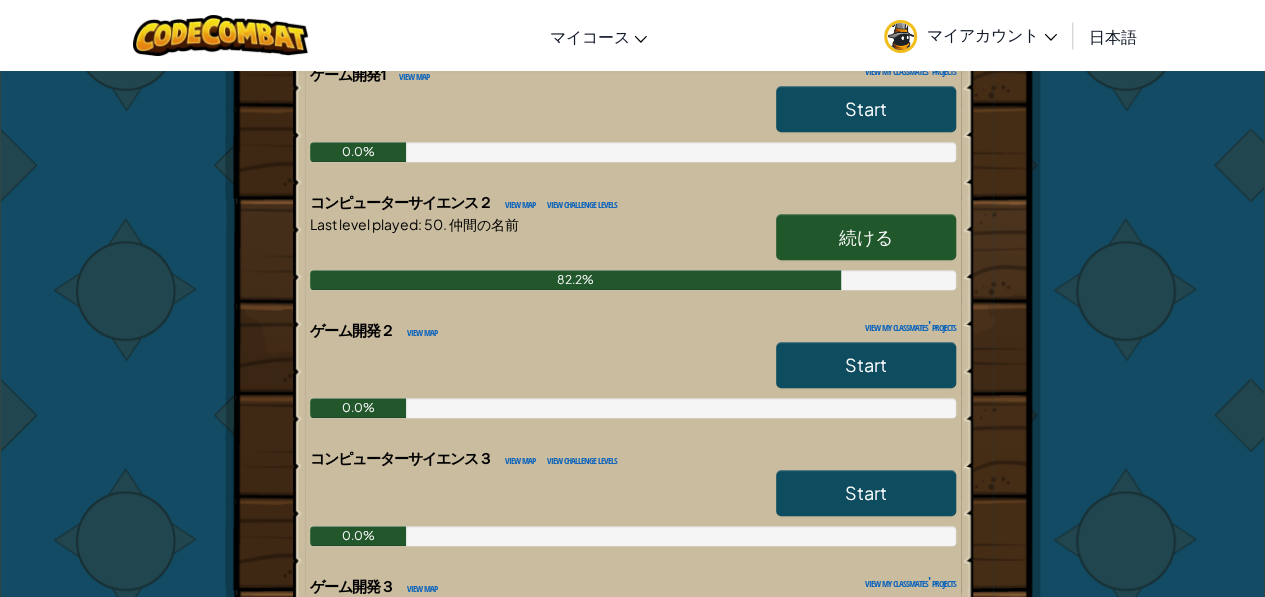 scroll, scrollTop: 649, scrollLeft: 0, axis: vertical 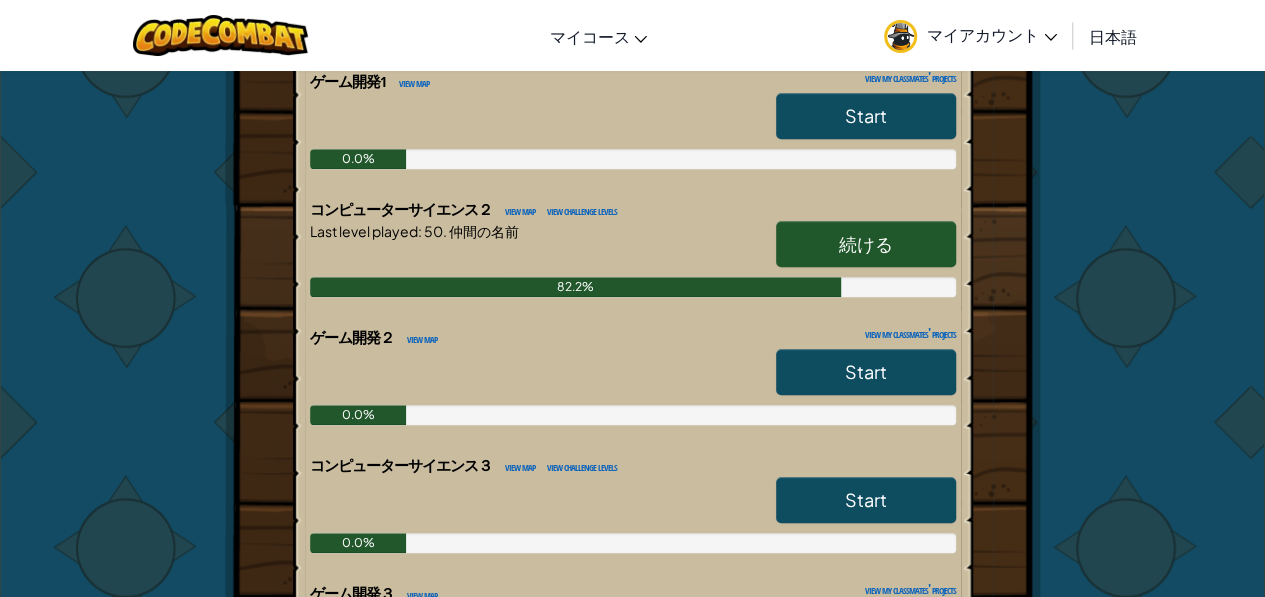 click on "続ける" at bounding box center [866, 243] 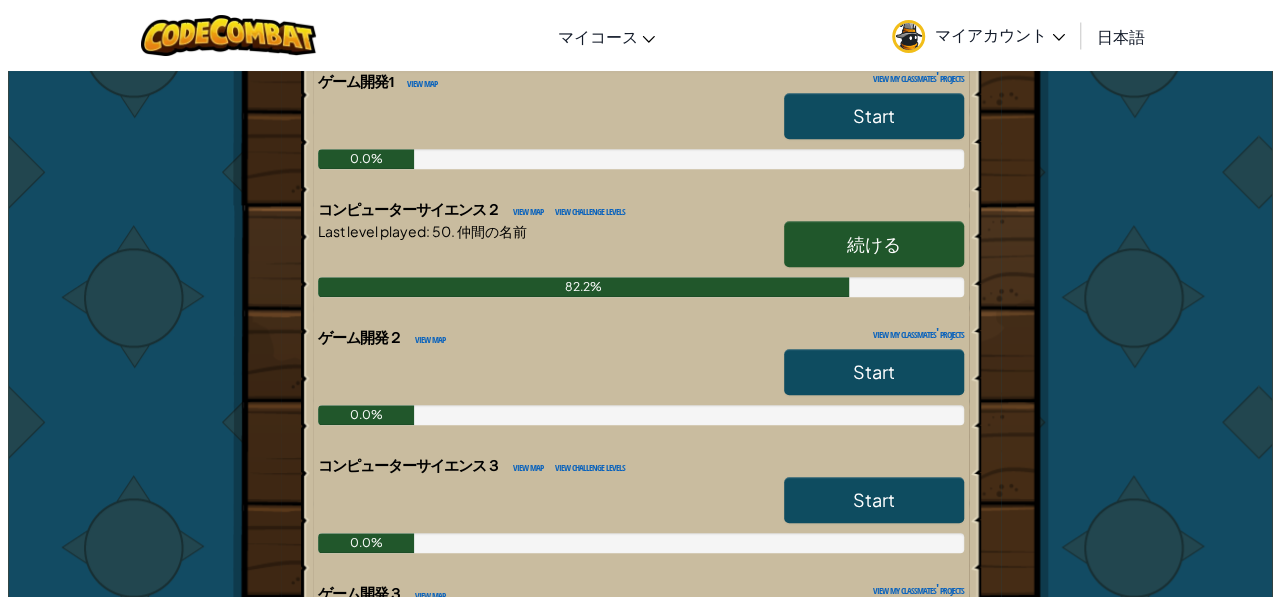 scroll, scrollTop: 0, scrollLeft: 0, axis: both 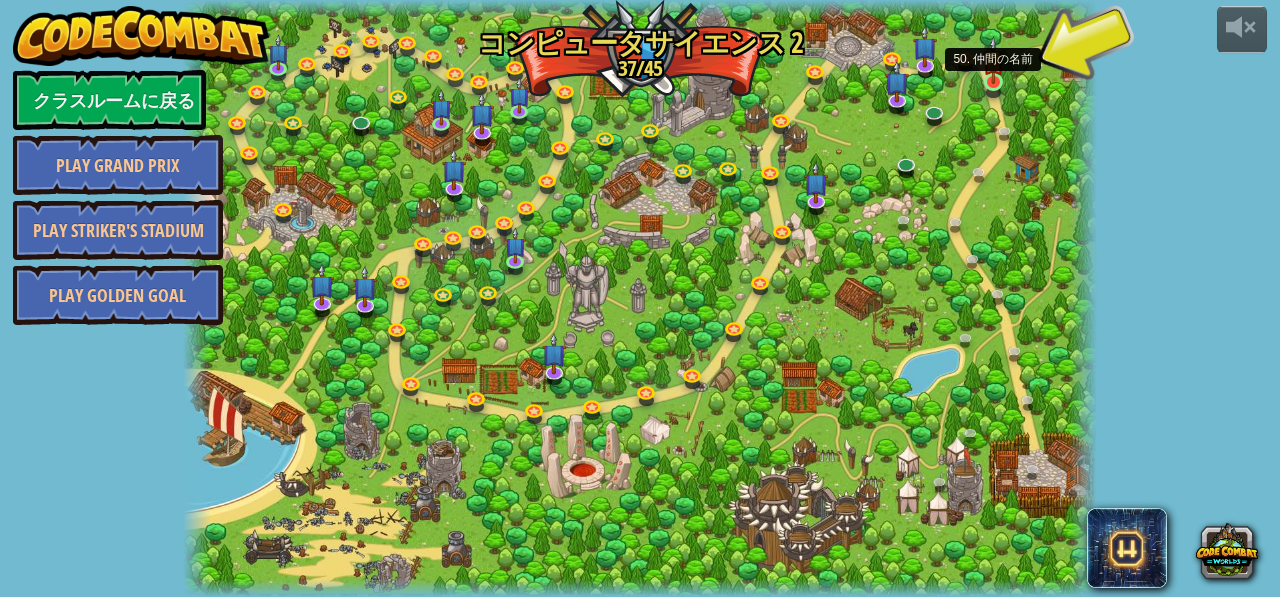 click at bounding box center (993, 60) 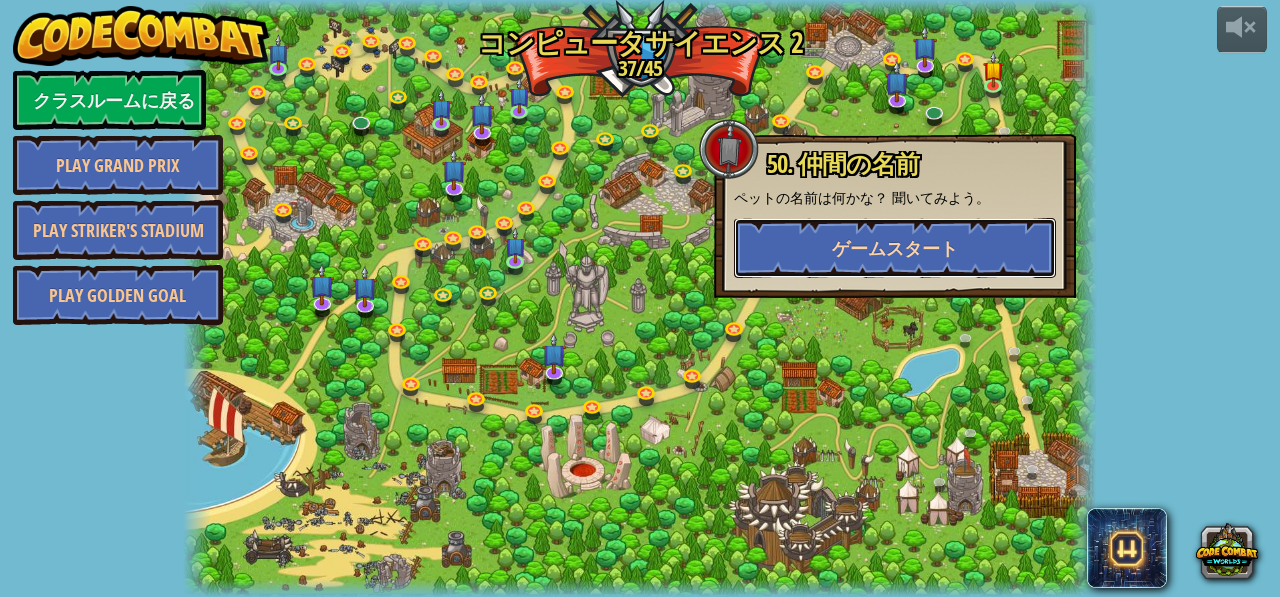 click on "ゲームスタート" at bounding box center (895, 248) 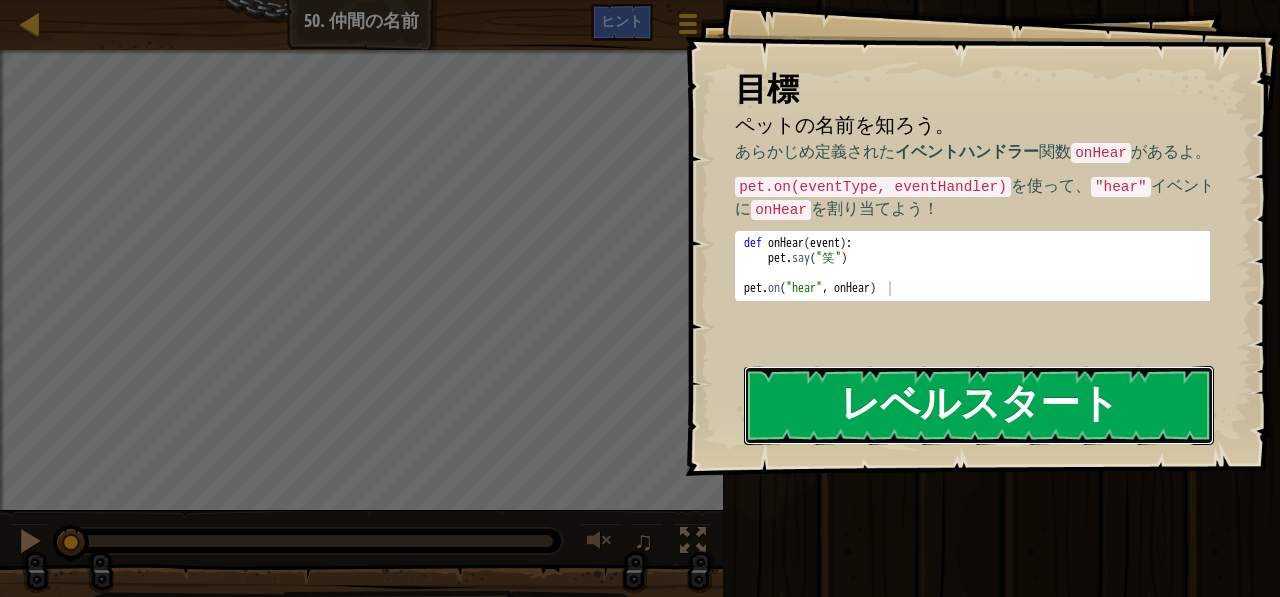 click on "レベルスタート" at bounding box center [979, 405] 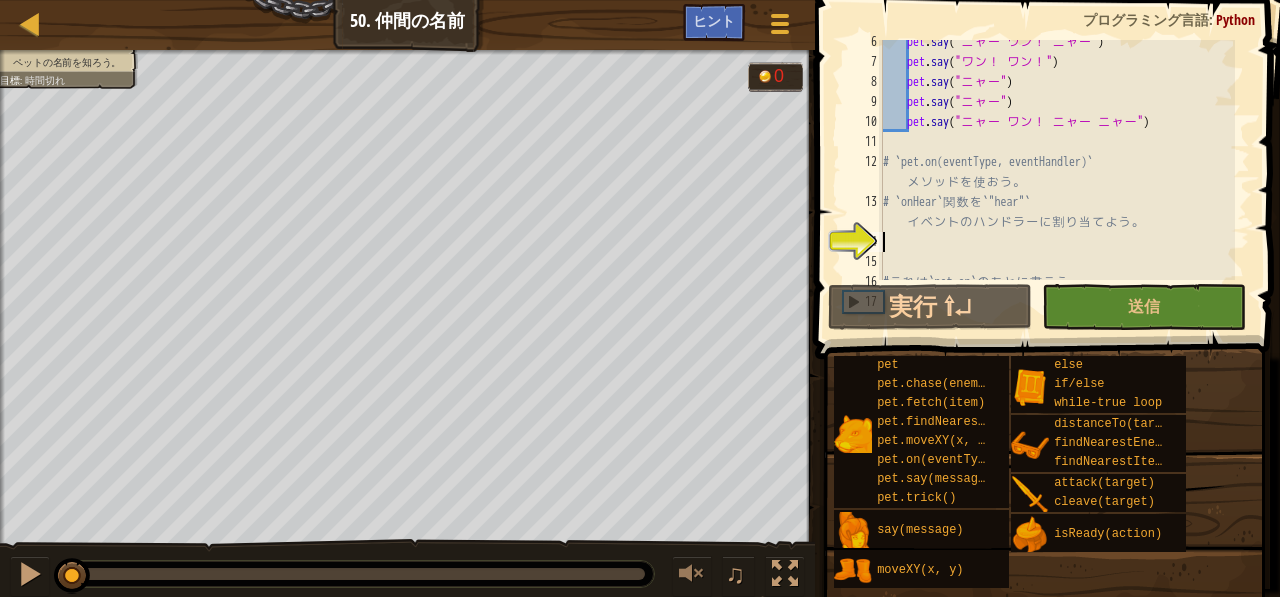 scroll, scrollTop: 200, scrollLeft: 0, axis: vertical 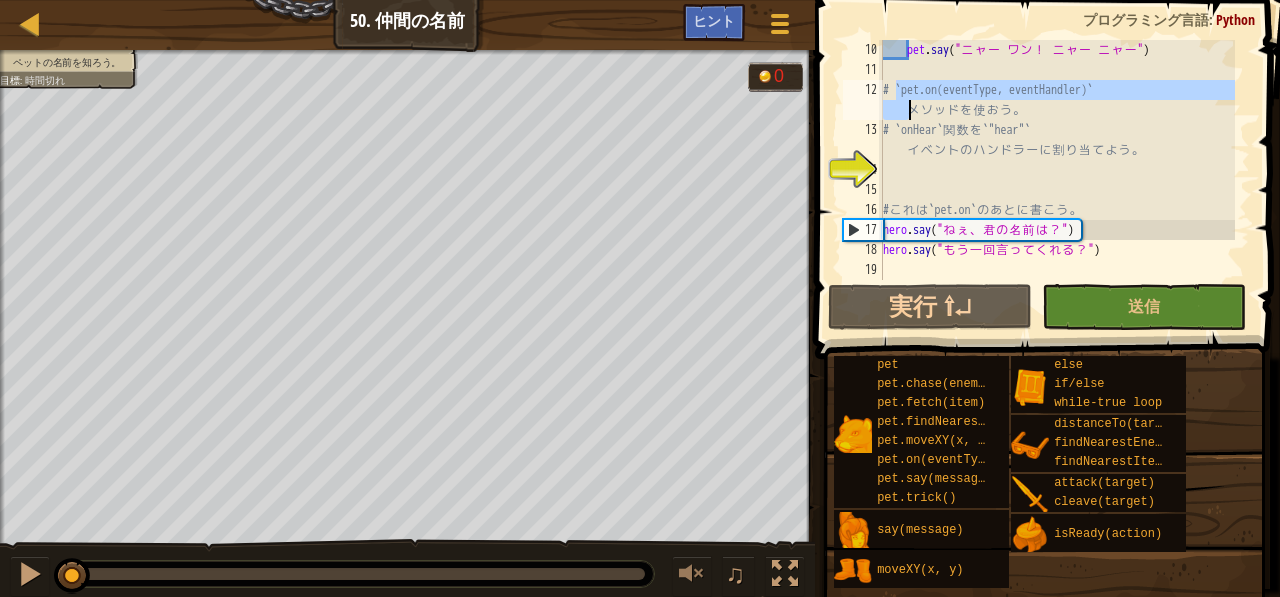 drag, startPoint x: 895, startPoint y: 87, endPoint x: 893, endPoint y: 107, distance: 20.09975 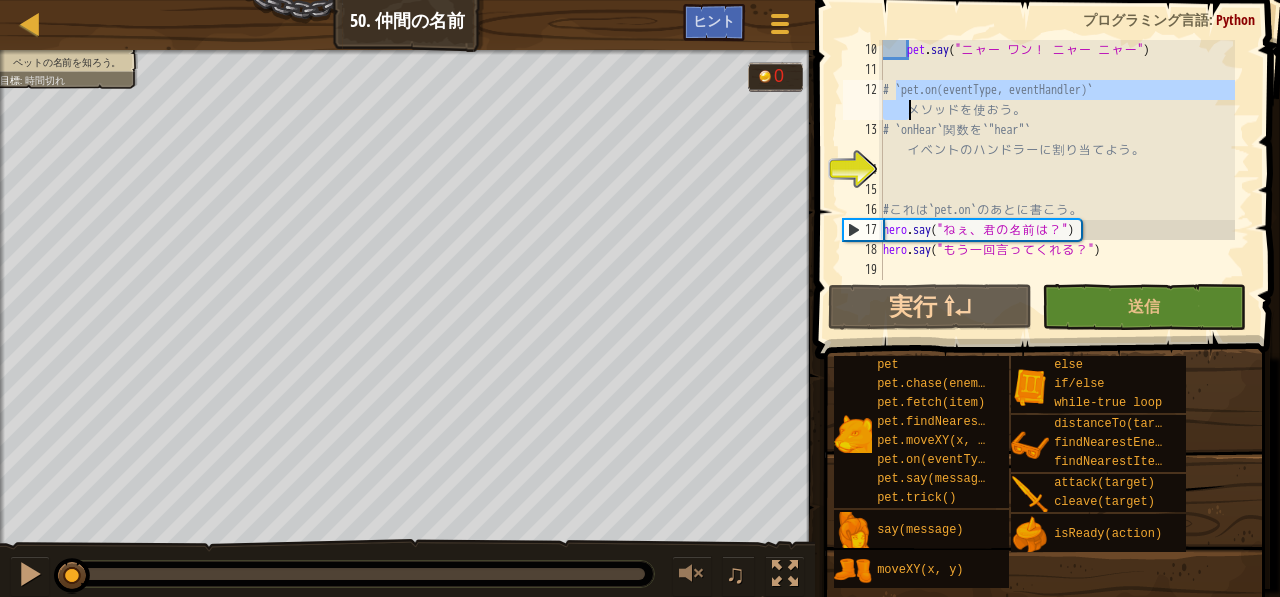 click on "pet . say ( " ニ ャ ー   ワ ン ！   ニ ャ ー   ニ ャ ー " ) # `pet.on(eventType, eventHandler)`       メソ ッ ド を 使 お う 。 # `onHear`  関 数 を  `"hear"`       イ ベ ン ト の ハ ン ド ラ ー に 割 り 当 て よ う 。 #  こ れ は  `pet.on`  の あ と に 書 こ う 。 hero . say ( " ね ぇ 、 君 の 名 前 は ？ " ) hero . say ( " も う 一 回 言 っ て く れ る ？ " )" at bounding box center [1057, 160] 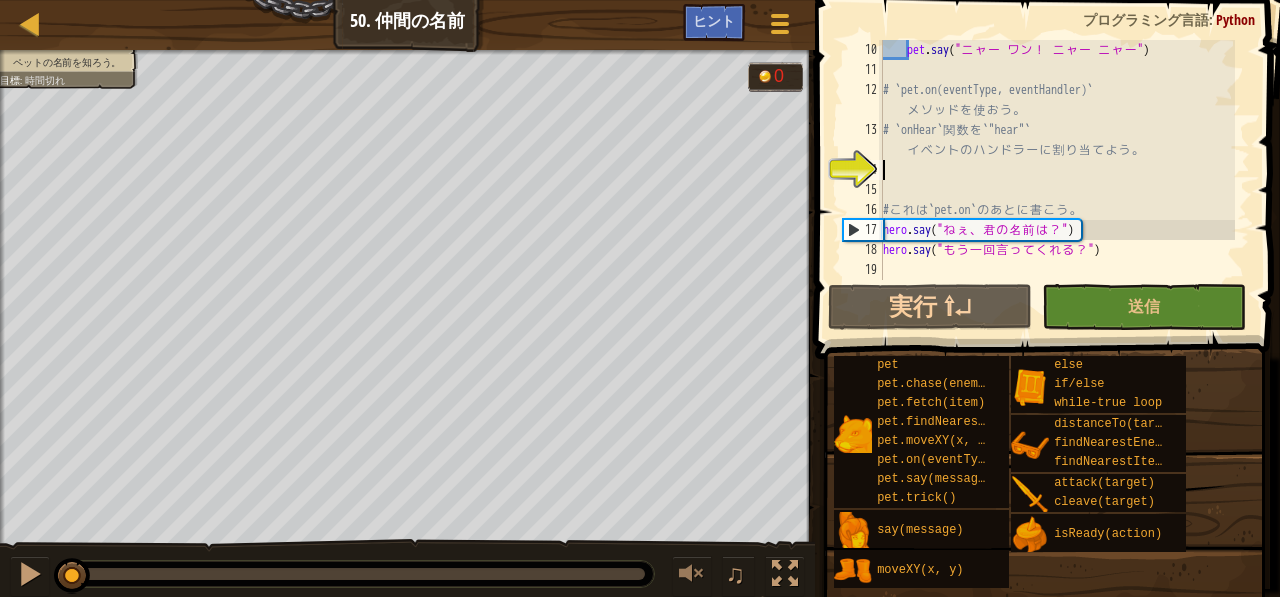 click on "pet . say ( " ニ ャ ー   ワ ン ！   ニ ャ ー   ニ ャ ー " ) # `pet.on(eventType, eventHandler)`       メソ ッ ド を 使 お う 。 # `onHear`  関 数 を  `"hear"`       イ ベ ン ト の ハ ン ド ラ ー に 割 り 当 て よ う 。 #  こ れ は  `pet.on`  の あ と に 書 こ う 。 hero . say ( " ね ぇ 、 君 の 名 前 は ？ " ) hero . say ( " も う 一 回 言 っ て く れ る ？ " )" at bounding box center (1057, 180) 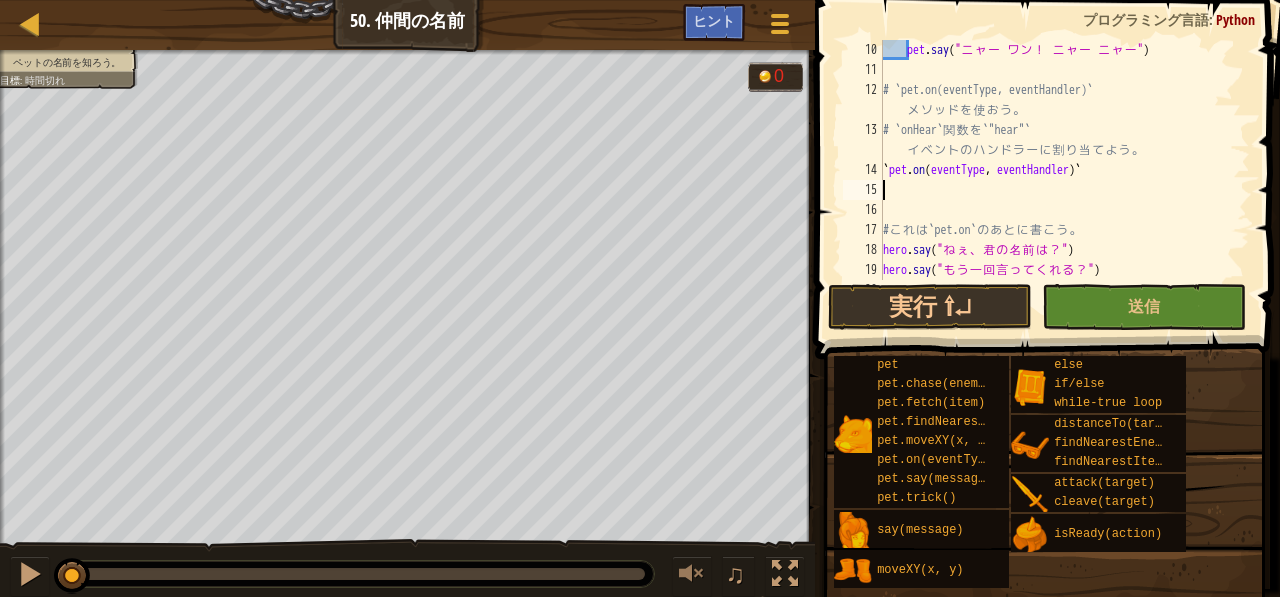 paste on "`pet.on(eventType, eventHandler)`" 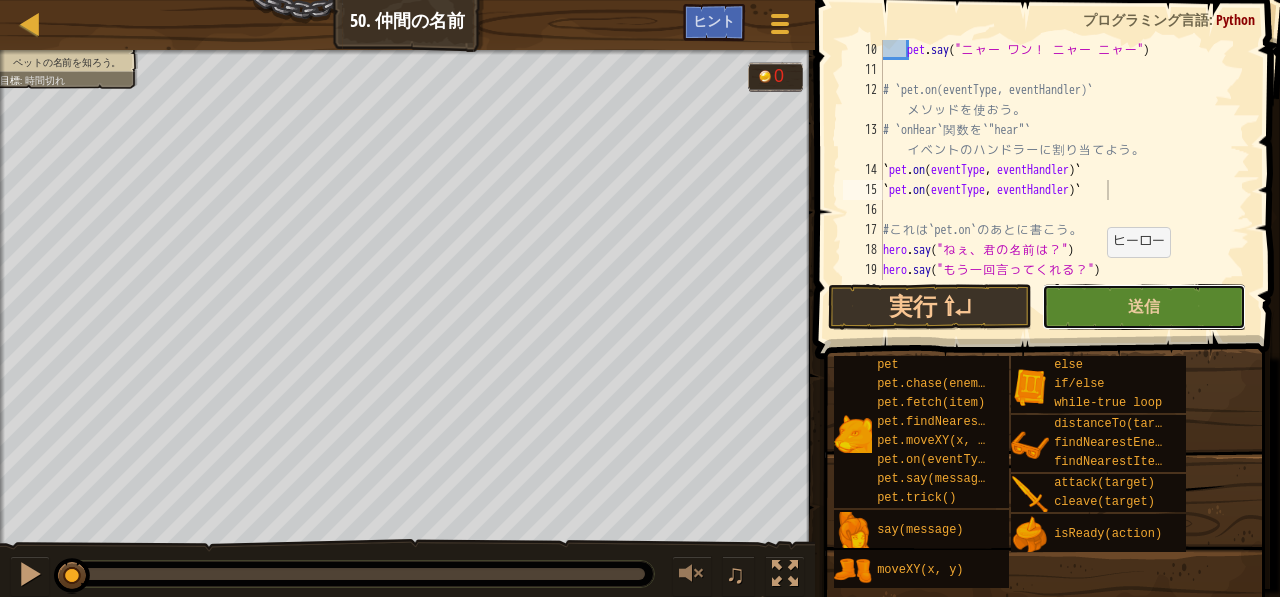 click on "送信" at bounding box center [1144, 307] 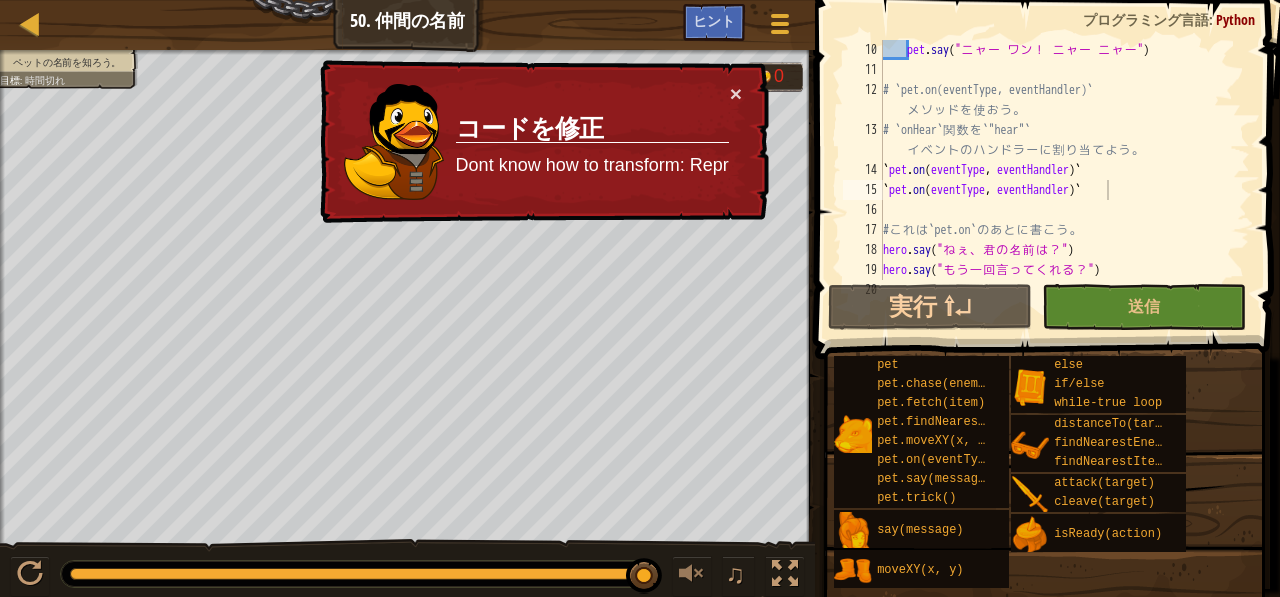 scroll, scrollTop: 220, scrollLeft: 0, axis: vertical 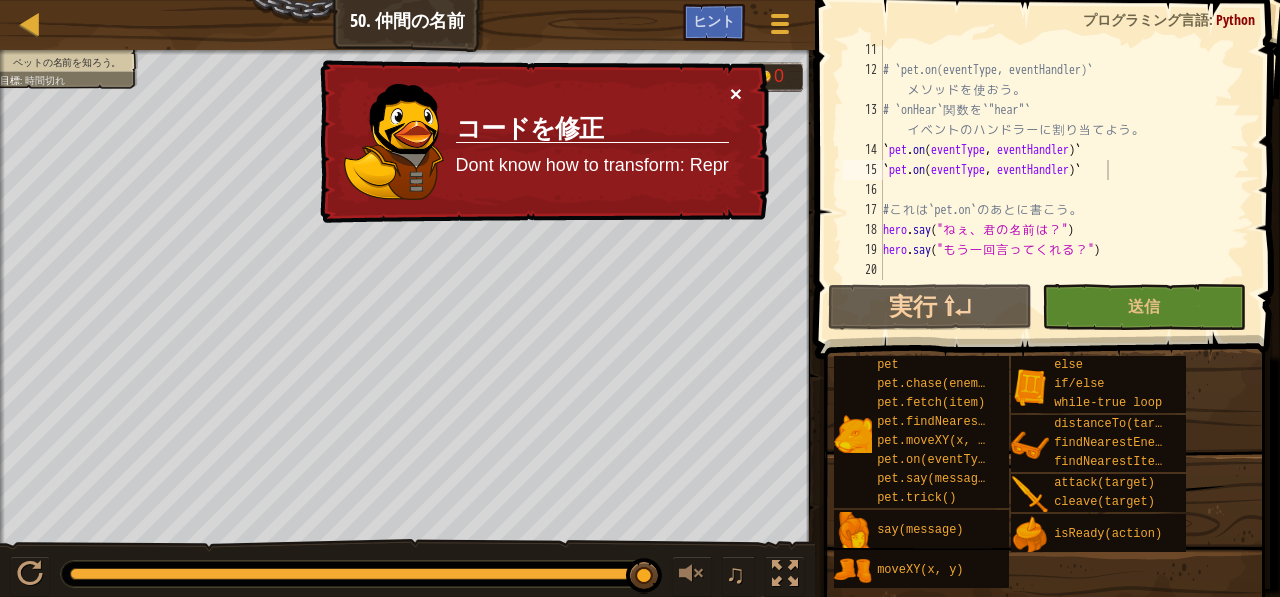 click on "×" at bounding box center (736, 93) 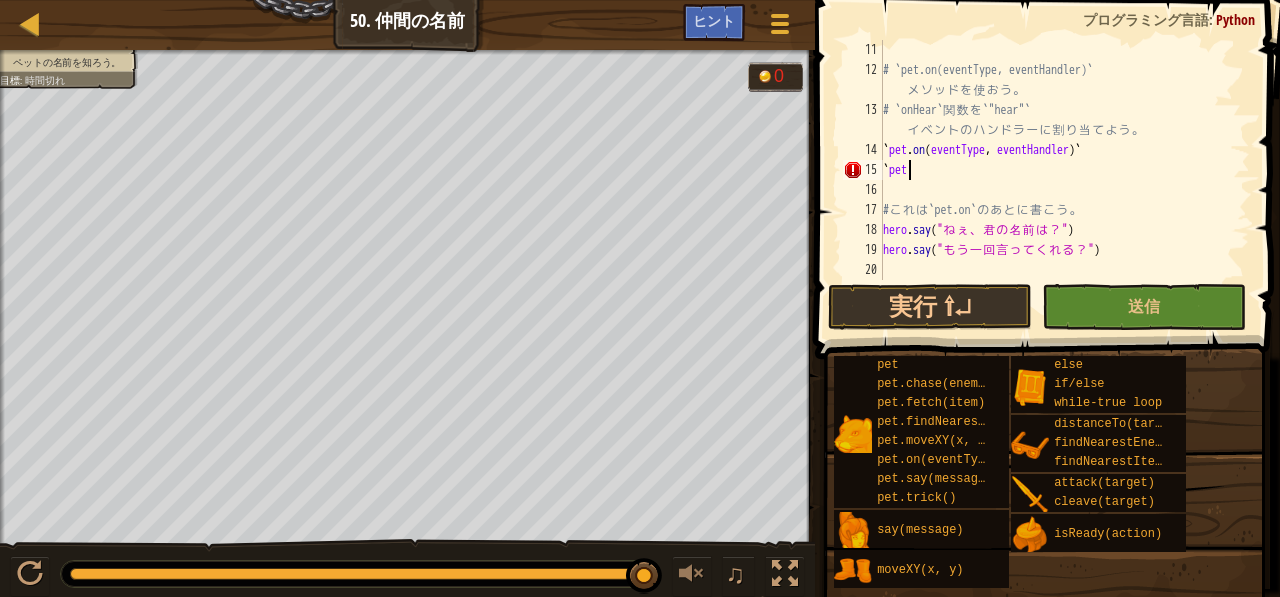type on "`" 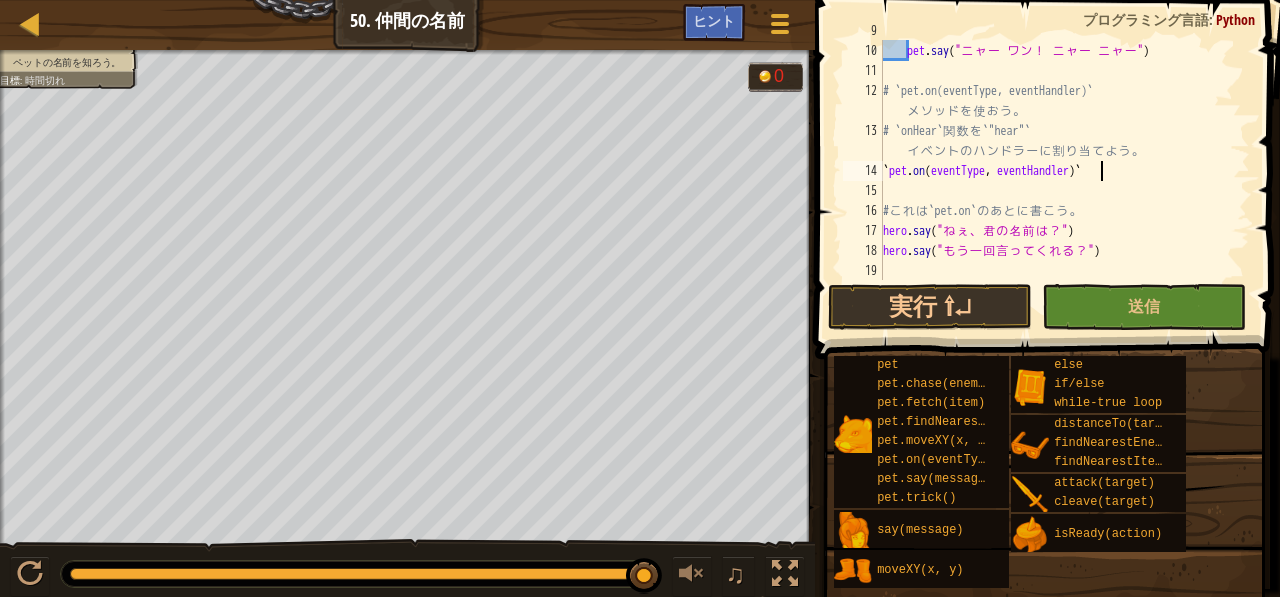 click on "pet . say ( " ニ ャ ー " )      pet . say ( " ニ ャ ー   ワ ン ！   ニ ャ ー   ニ ャ ー " ) # `pet.on(eventType, eventHandler)`       メソ ッ ド を 使 お う 。 # `onHear`  関 数 を  `"hear"`       イ ベ ン ト の ハ ン ド ラ ー に 割 り 当 て よ う 。 ` pet . on ( eventType ,   eventHandler ) ` #  こ れ は  `pet.on`  の あ と に 書 こ う 。 hero . say ( " ね ぇ 、 君 の 名 前 は ？ " ) hero . say ( " も う 一 回 言 っ て く れ る ？ " )" at bounding box center (1057, 161) 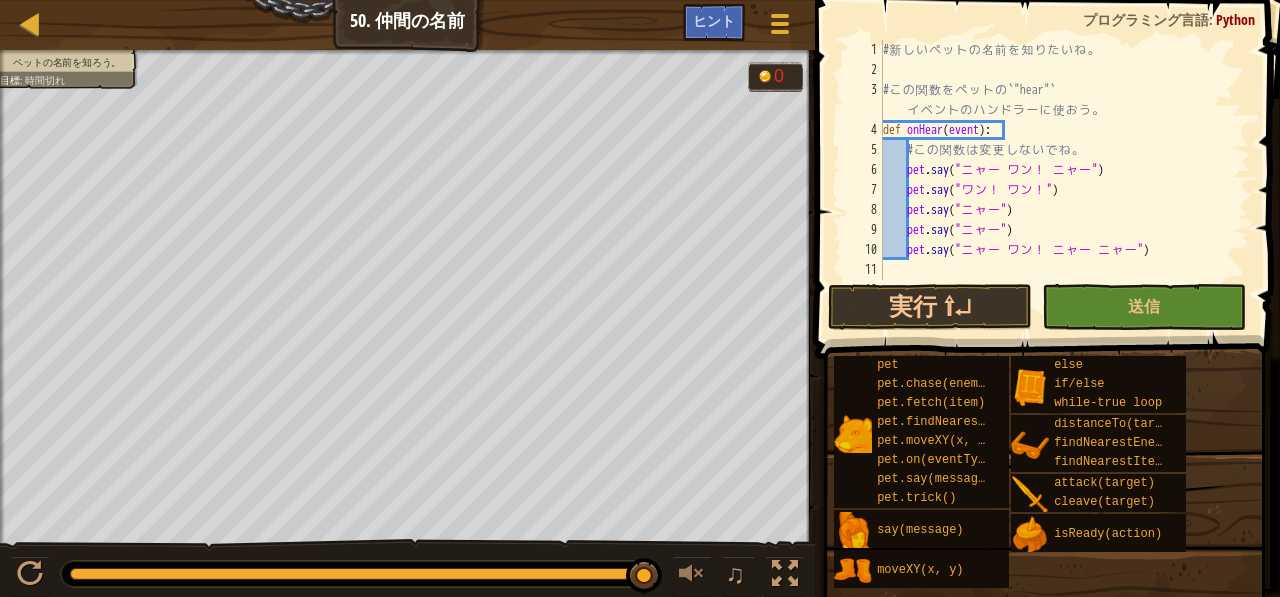 scroll, scrollTop: 0, scrollLeft: 0, axis: both 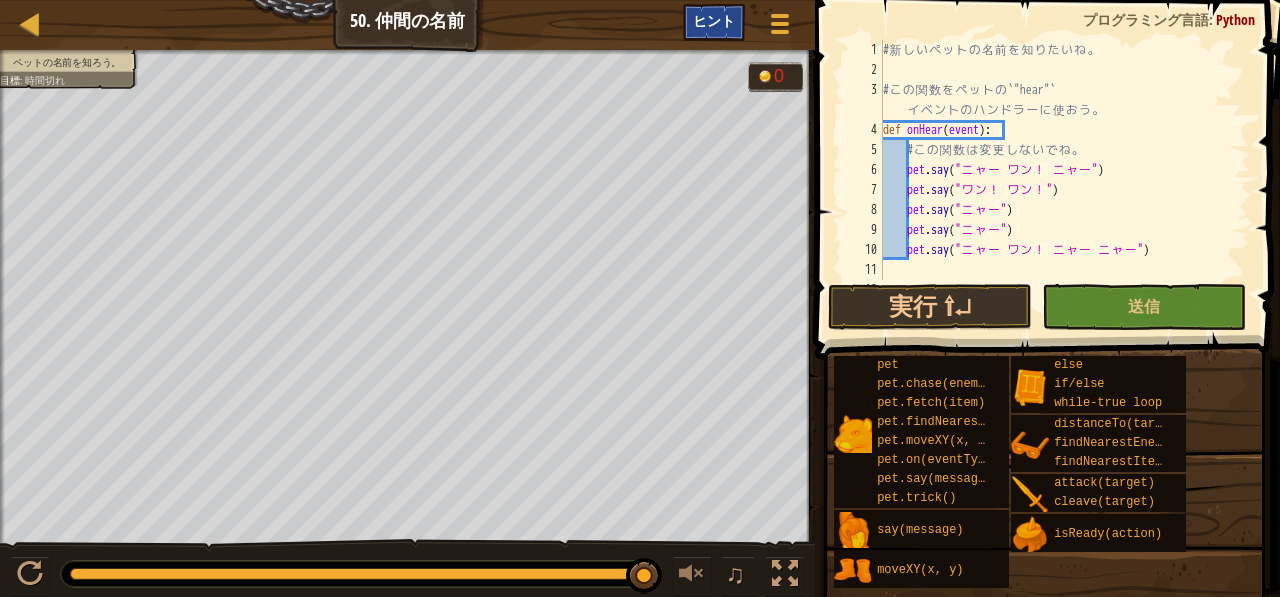 click on "ヒント" at bounding box center (714, 20) 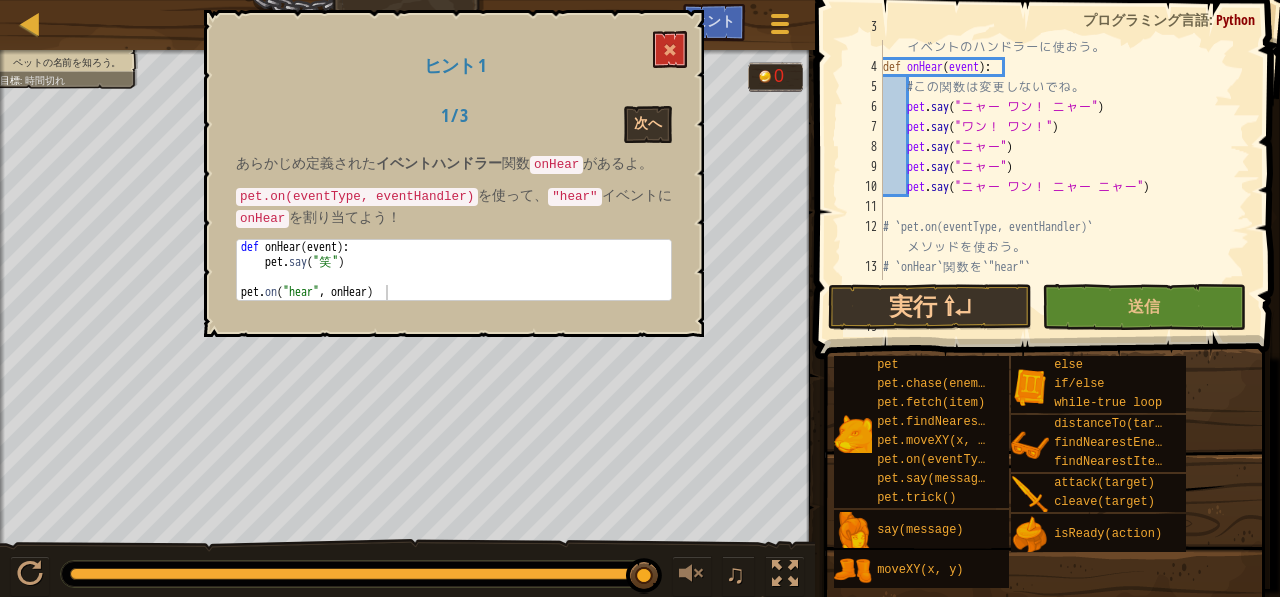 scroll, scrollTop: 63, scrollLeft: 0, axis: vertical 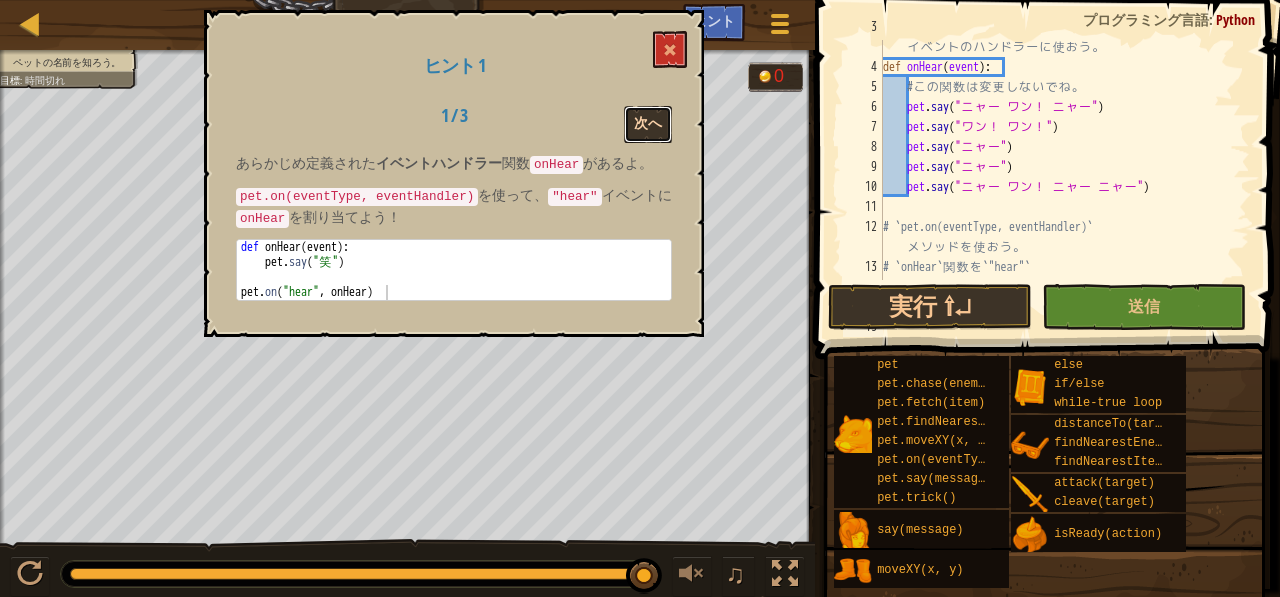click on "次へ" at bounding box center [648, 124] 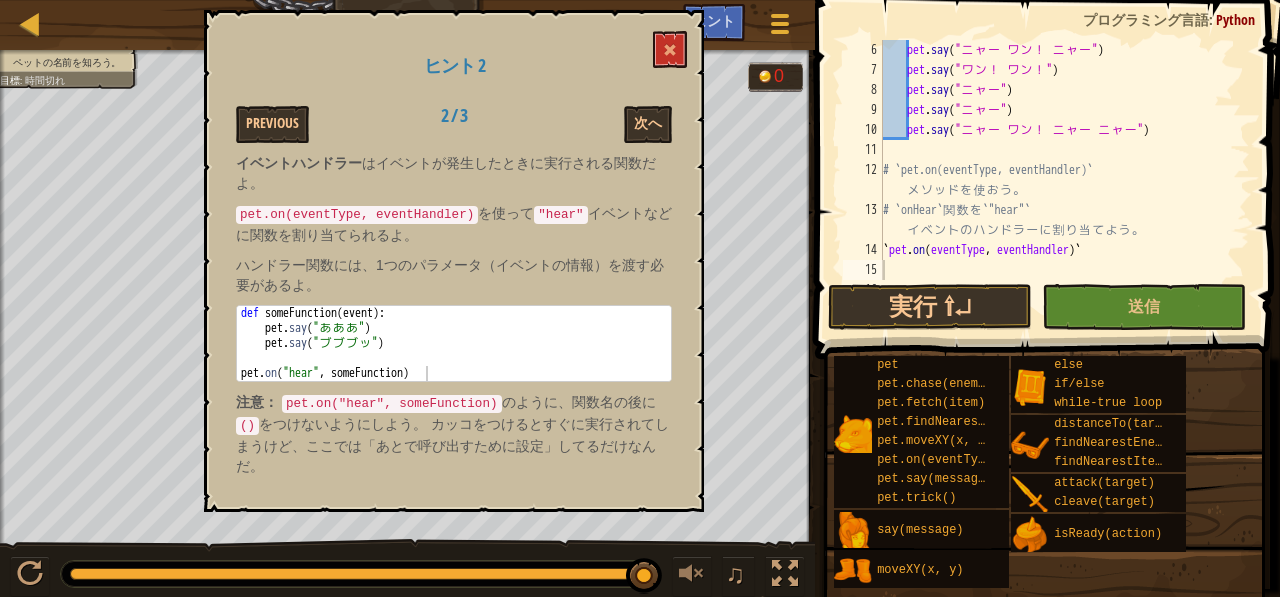 scroll, scrollTop: 121, scrollLeft: 0, axis: vertical 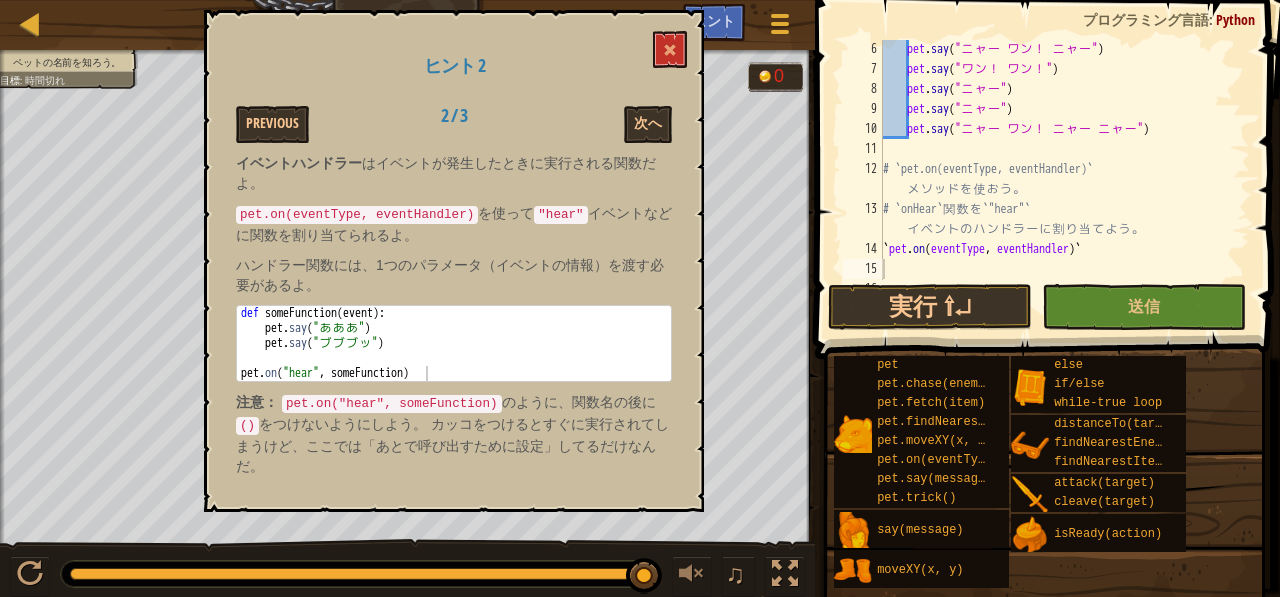 click on "pet . say ( " ニ ャ ー   ワ ン ！   ニ ャ ー " )      pet . say ( " ワ ン ！   ワ ン ！ " )      pet . say ( " ニ ャ ー " )      pet . say ( " ニ ャ ー " )      pet . say ( " ニ ャ ー   ワ ン ！   ニ ャ ー   ニ ャ ー " ) # `pet.on(eventType, eventHandler)`       メソ ッ ド を 使 お う 。 # `onHear`  関 数 を  `"hear"`       イ ベ ン ト の ハ ン ド ラ ー に 割 り 当 て よ う 。 ` pet . on ( eventType ,   eventHandler ) ` #  こ れ は  `pet.on`  の あ と に 書 こ う 。" at bounding box center [1057, 179] 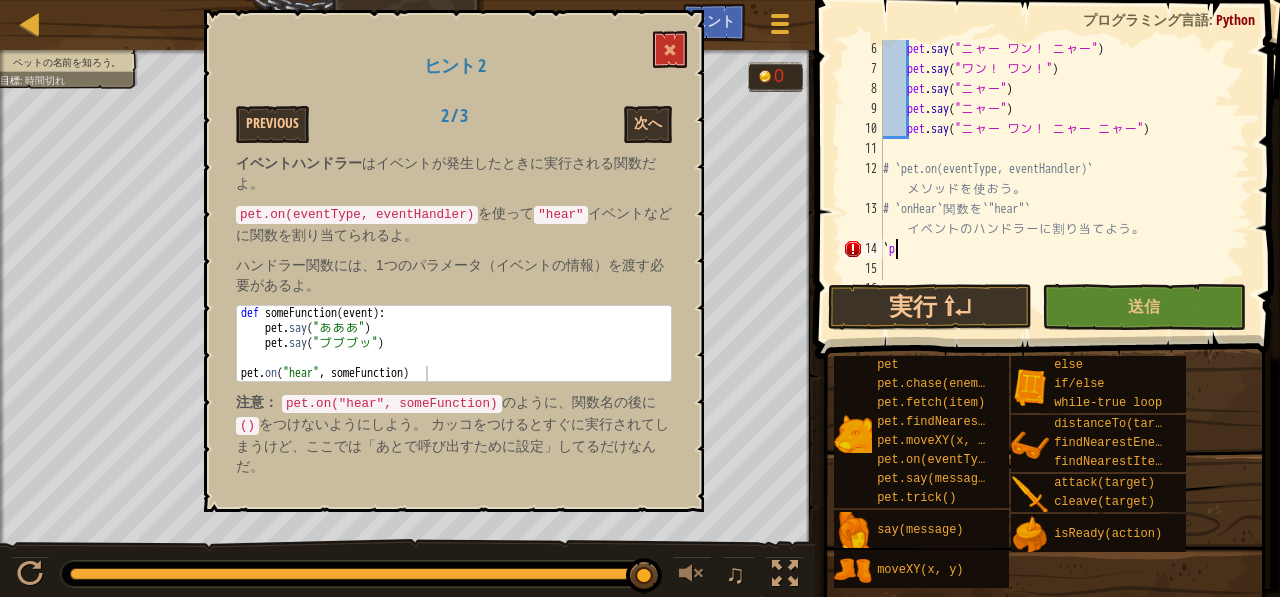 type on "`" 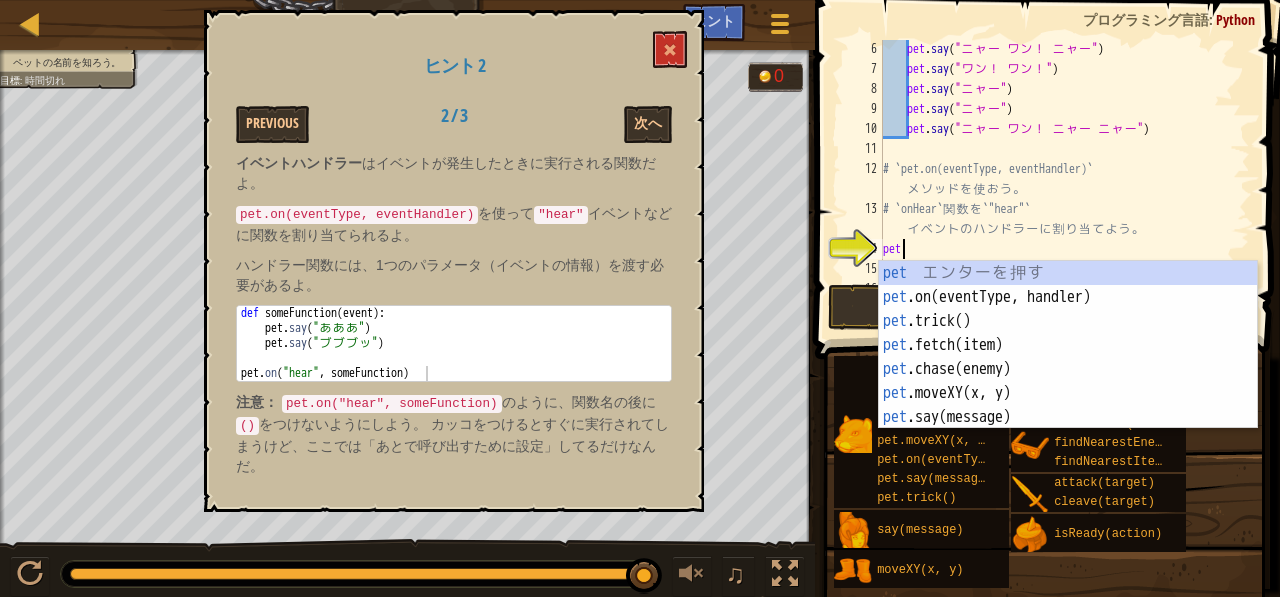 scroll, scrollTop: 9, scrollLeft: 0, axis: vertical 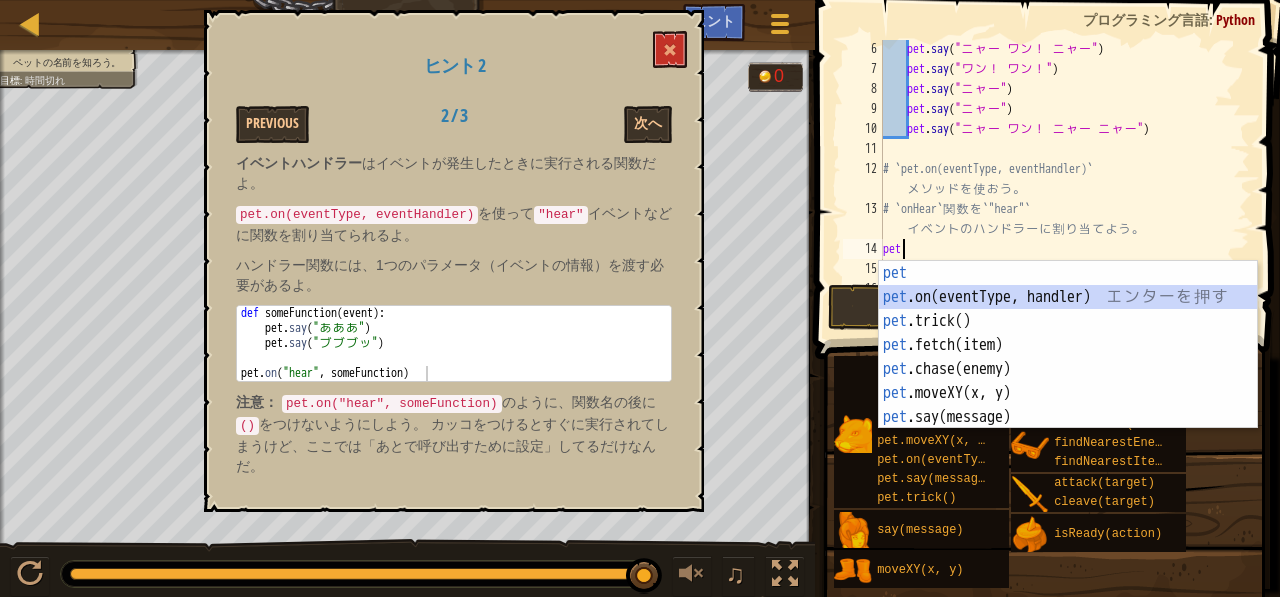 click on "pet エ ン タ ー を 押 す pet .on(eventType, handler) エ ン タ ー を 押 す pet .trick() エ ン タ ー を 押 す pet .fetch(item) エ ン タ ー を 押 す pet .chase(enemy) エ ン タ ー を 押 す pet .moveXY(x, y) エ ン タ ー を 押 す pet .say(message) エ ン タ ー を 押 す" at bounding box center (1068, 369) 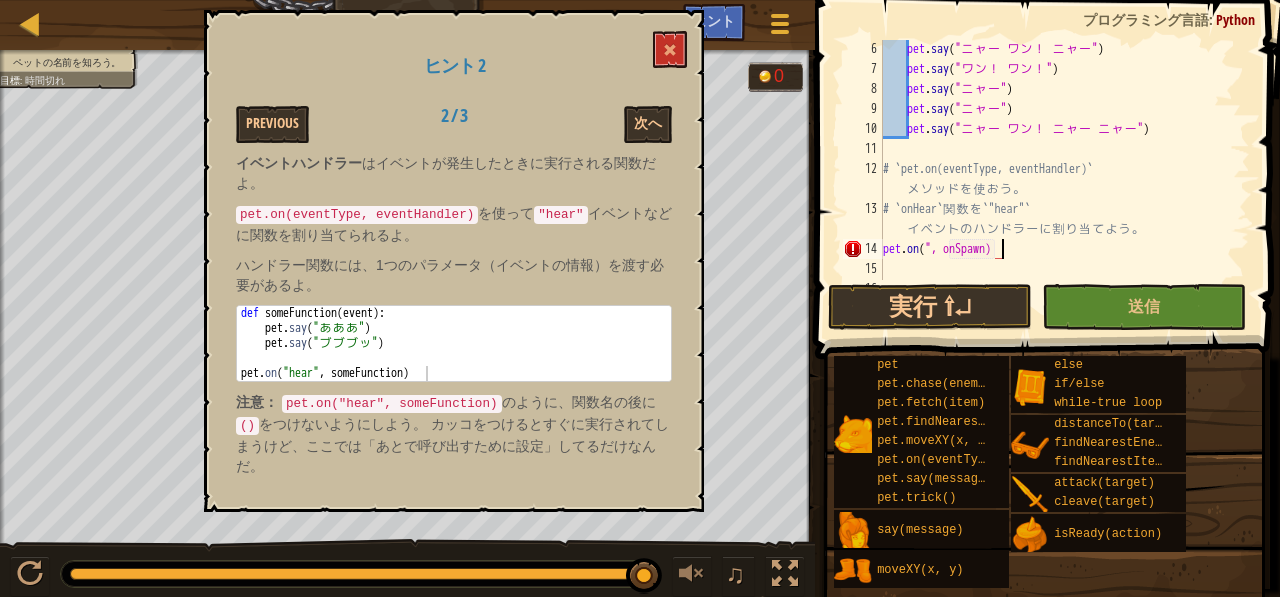 click on "pet . say ( " ニ ャ ー   ワ ン ！   ニ ャ ー " )      pet . say ( " ワ ン ！   ワ ン ！ " )      pet . say ( " ニ ャ ー " )      pet . say ( " ニ ャ ー " )      pet . say ( " ニ ャ ー   ワ ン ！   ニ ャ ー   ニ ャ ー " ) # `pet.on(eventType, eventHandler)`       メソ ッ ド を 使 お う 。 # `onHear`  関 数 を  `"hear"`       イ ベ ン ト の ハ ン ド ラ ー に 割 り 当 て よ う 。 pet . on ( ", onSpawn) #  こ れ は  `pet.on`  の あ と に 書 こ う 。" at bounding box center (1057, 179) 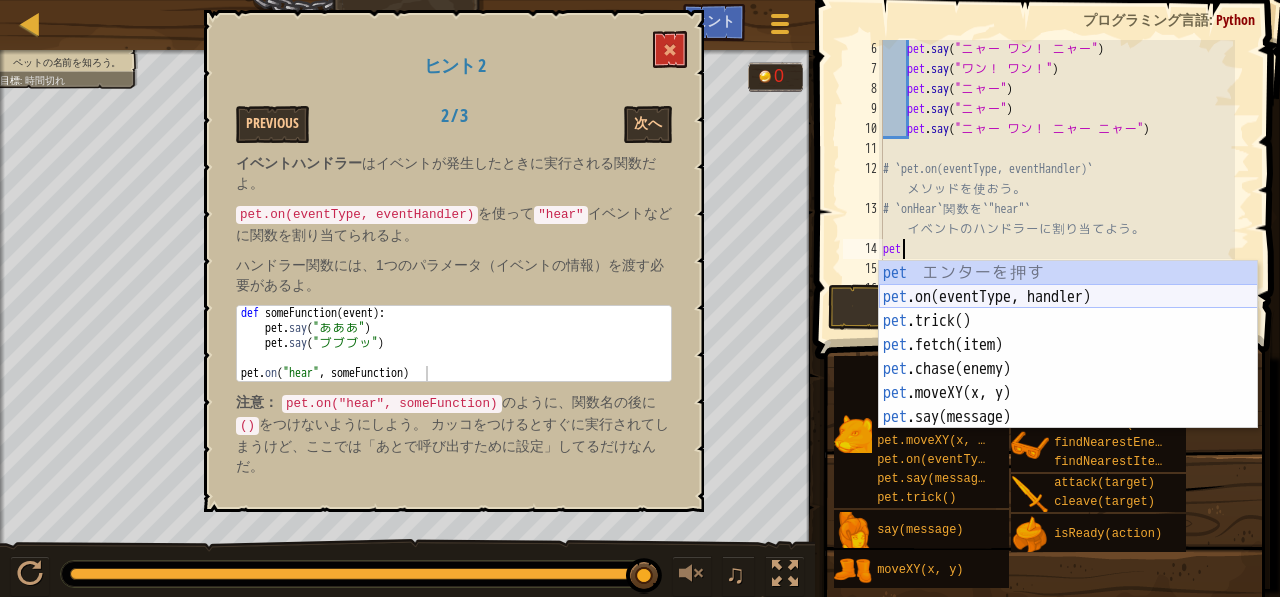 click on "pet エ ン タ ー を 押 す pet .on(eventType, handler) エ ン タ ー を 押 す pet .trick() エ ン タ ー を 押 す pet .fetch(item) エ ン タ ー を 押 す pet .chase(enemy) エ ン タ ー を 押 す pet .moveXY(x, y) エ ン タ ー を 押 す pet .say(message) エ ン タ ー を 押 す" at bounding box center (1068, 369) 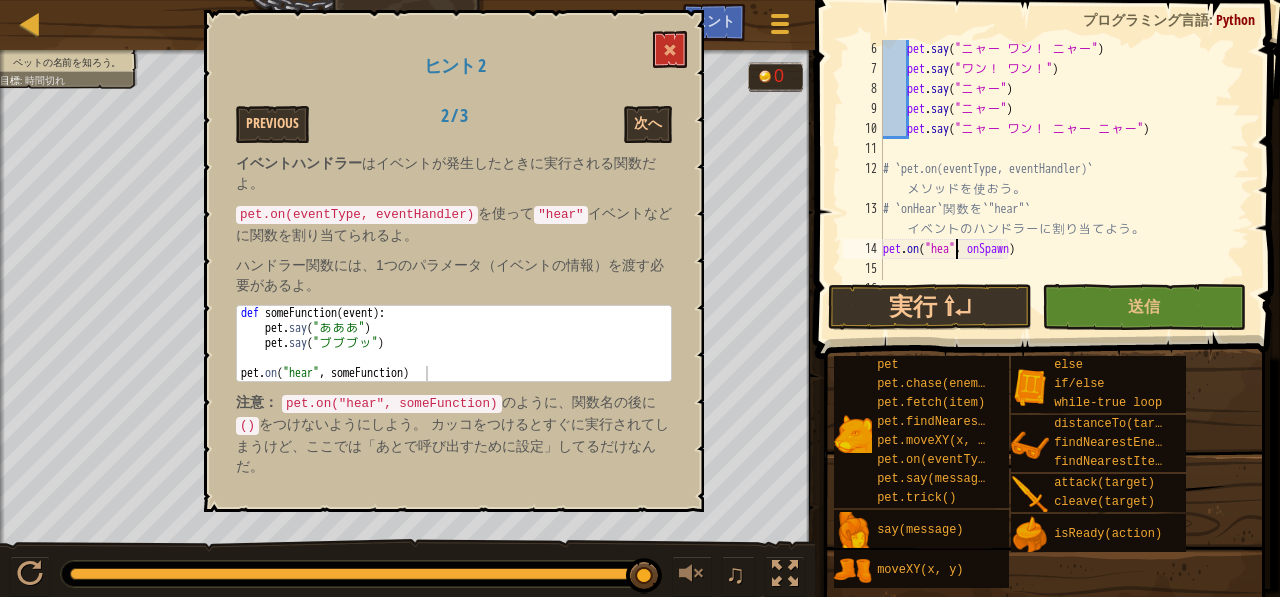 scroll, scrollTop: 9, scrollLeft: 6, axis: both 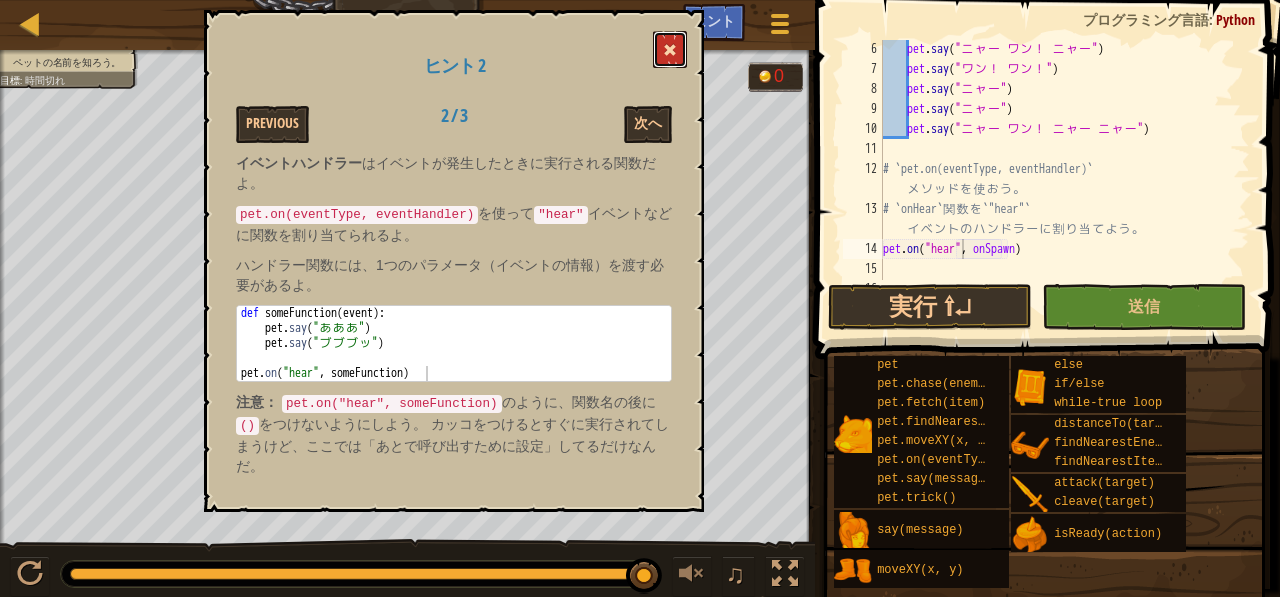 click at bounding box center [670, 50] 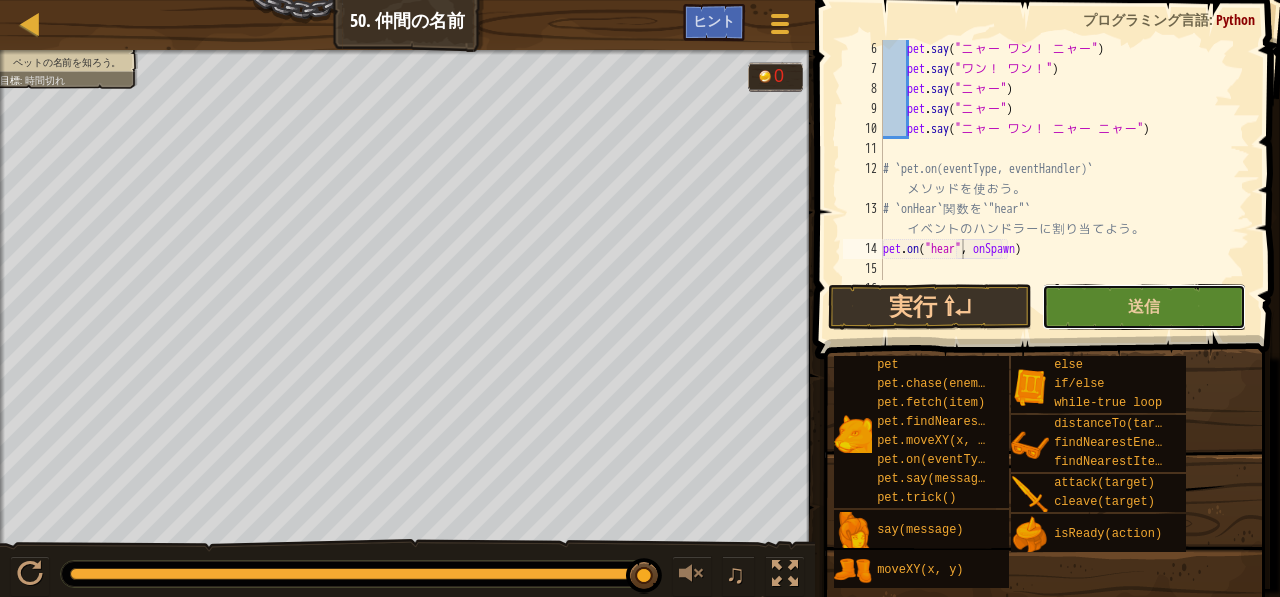 click on "送信" at bounding box center [1144, 307] 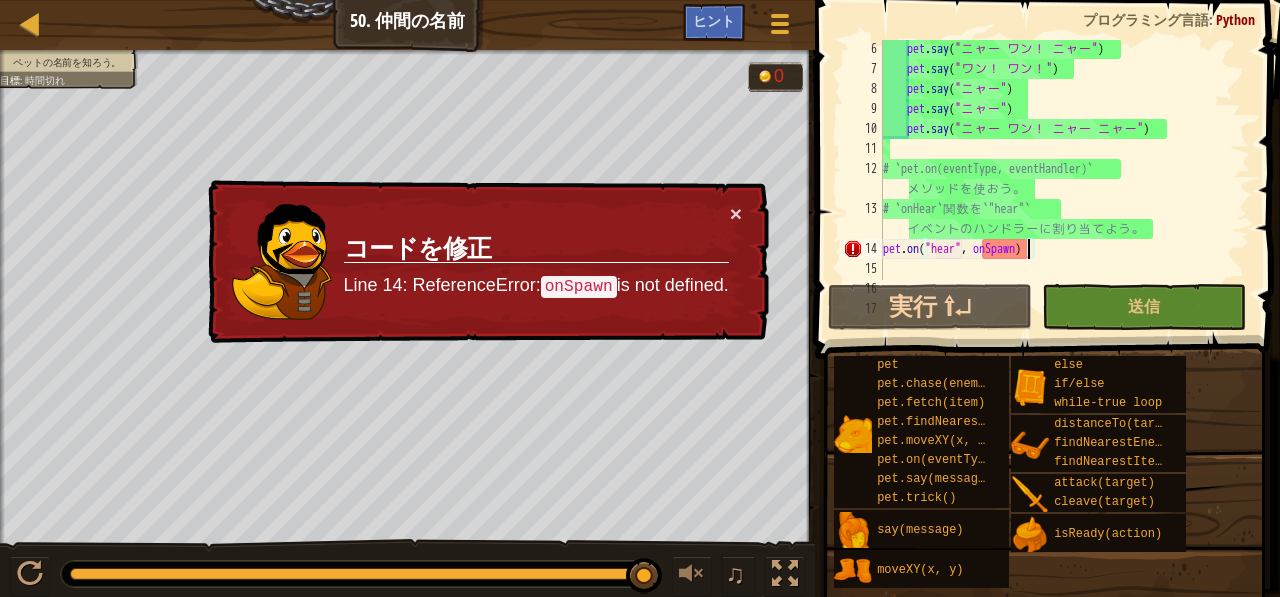 click on "pet . say ( " ニ ャ ー   ワ ン ！   ニ ャ ー " )      pet . say ( " ワ ン ！   ワ ン ！ " )      pet . say ( " ニ ャ ー " )      pet . say ( " ニ ャ ー " )      pet . say ( " ニ ャ ー   ワ ン ！   ニ ャ ー   ニ ャ ー " ) # `pet.on(eventType, eventHandler)`       メソ ッ ド を 使 お う 。 # `onHear`  関 数 を  `"hear"`       イ ベ ン ト の ハ ン ド ラ ー に 割 り 当 て よ う 。 pet . on ( "hear" ,   onSpawn ) #  こ れ は  `pet.on`  の あ と に 書 こ う 。" at bounding box center (1057, 179) 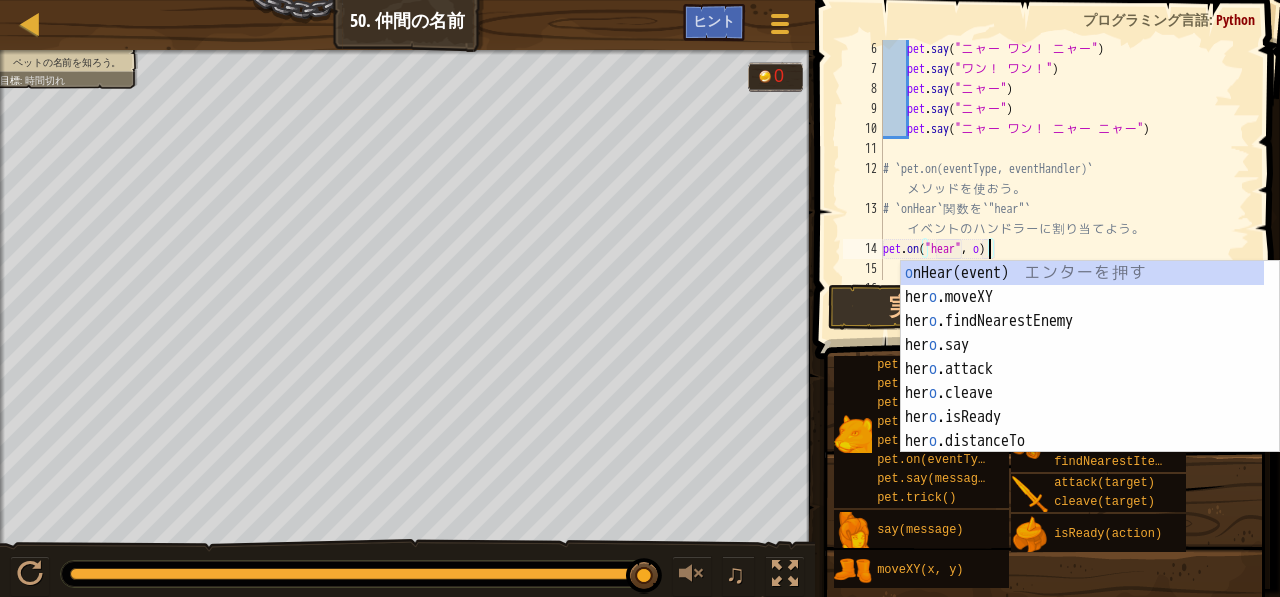 type on "pet.on("hear", )" 